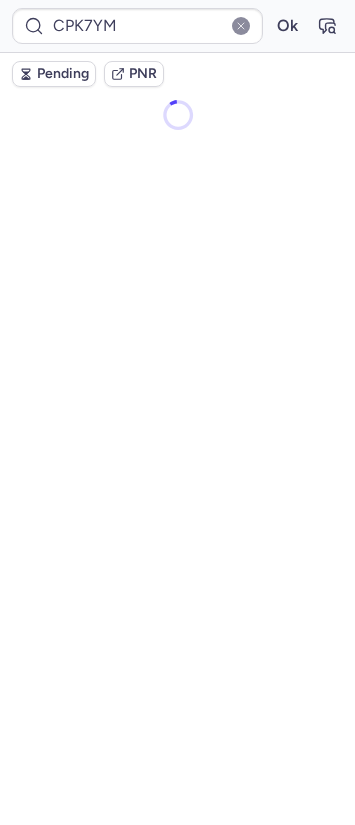 scroll, scrollTop: 0, scrollLeft: 0, axis: both 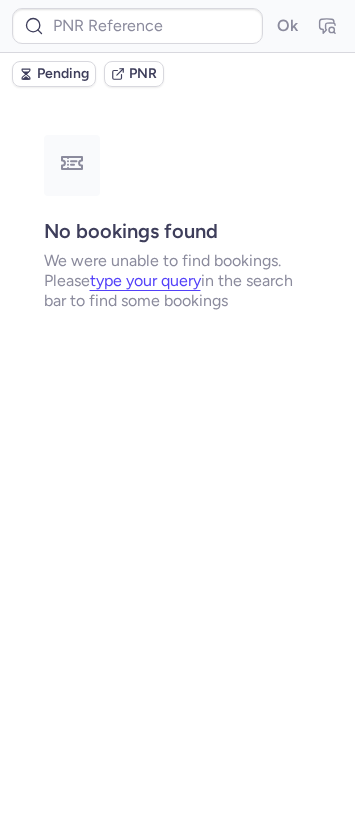 type on "[NUMBER]" 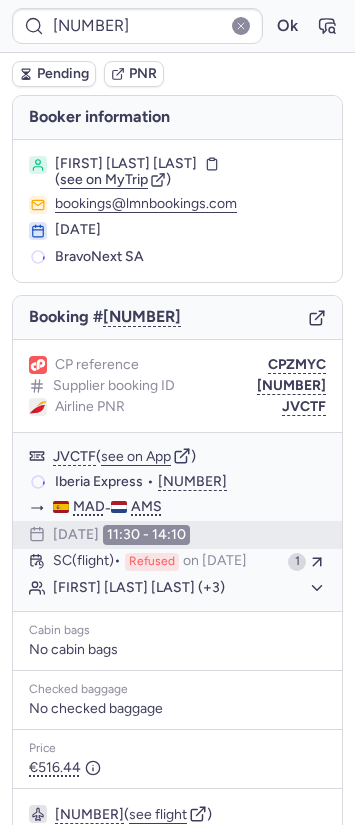 type 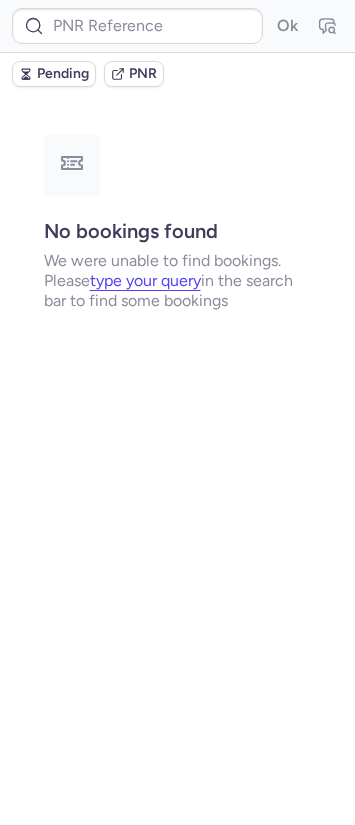 scroll, scrollTop: 0, scrollLeft: 0, axis: both 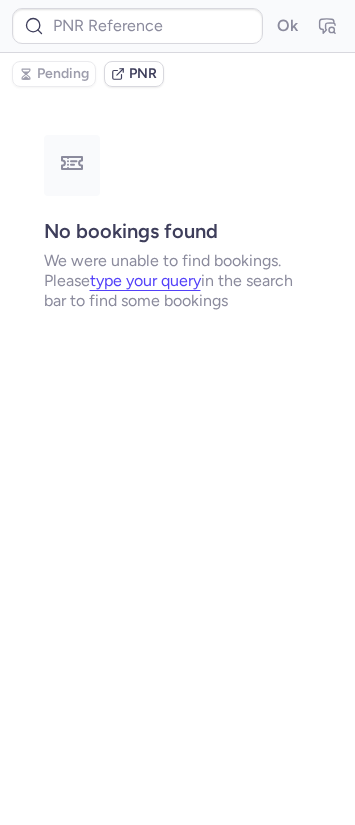 type on "CP3BRL" 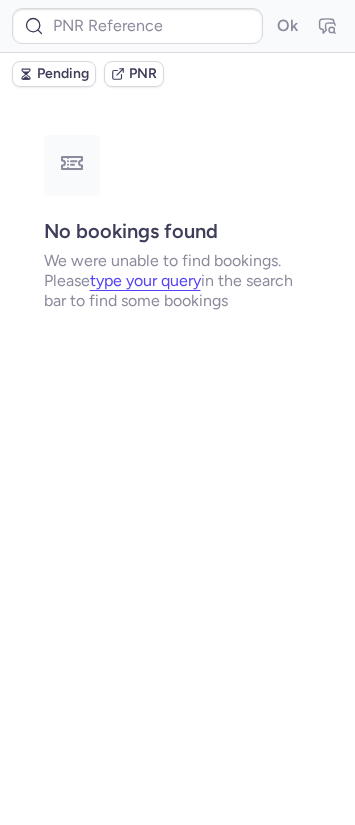 type on "001KUM" 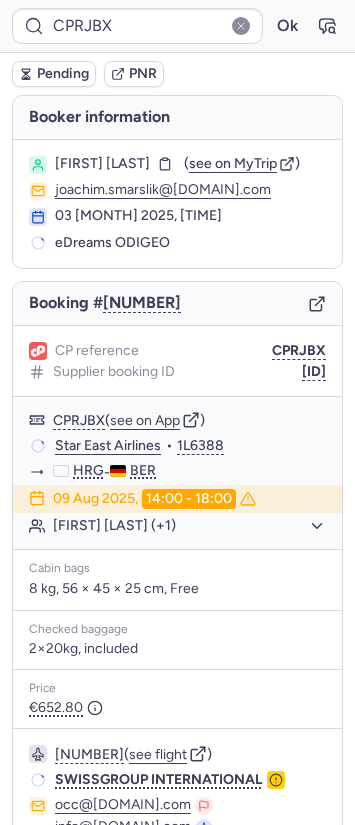 type on "CPC2LS" 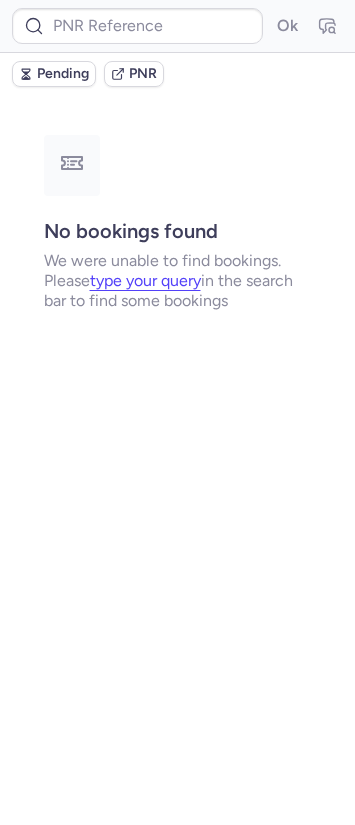 type on "CPFXVW" 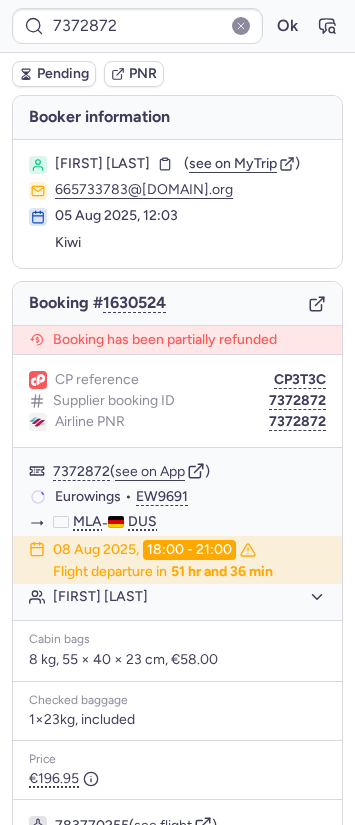 type on "7373666" 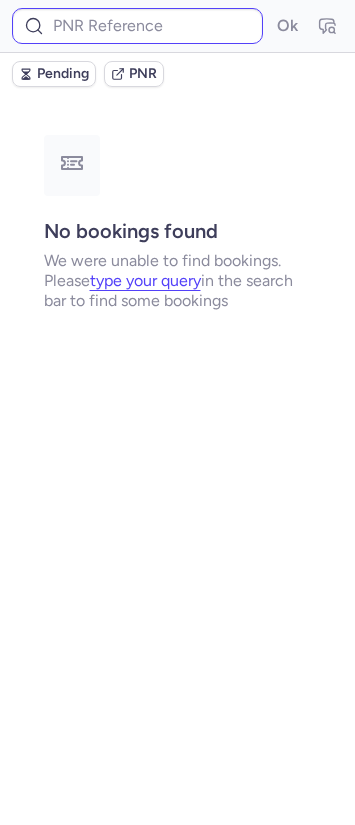type on "CPYT7K" 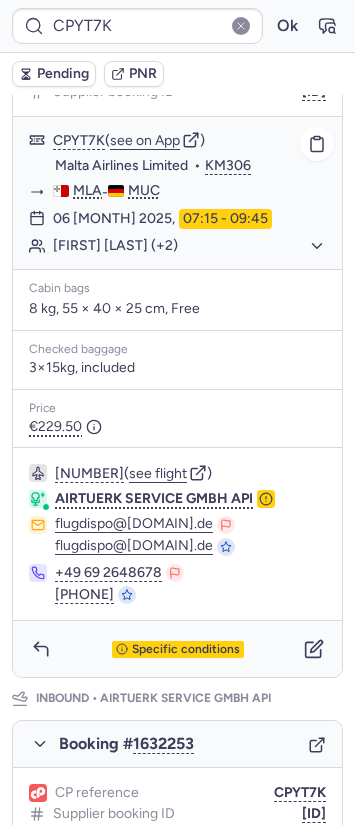 scroll, scrollTop: 1035, scrollLeft: 0, axis: vertical 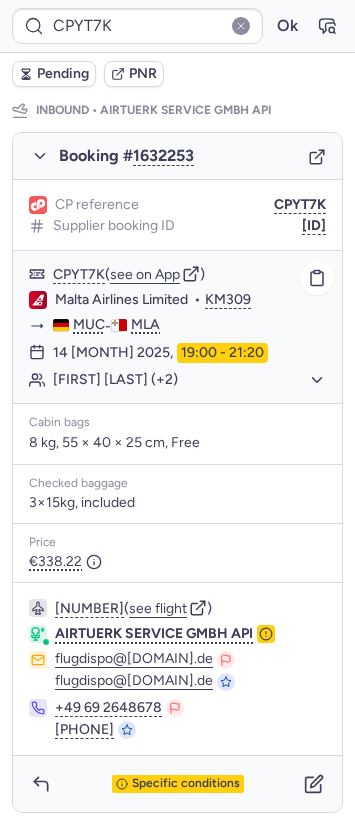 click on "[FIRST] [LAST] (+2)" 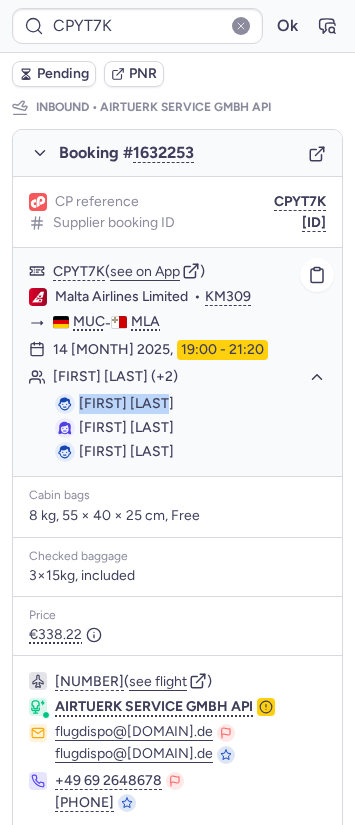 drag, startPoint x: 194, startPoint y: 410, endPoint x: 77, endPoint y: 397, distance: 117.72001 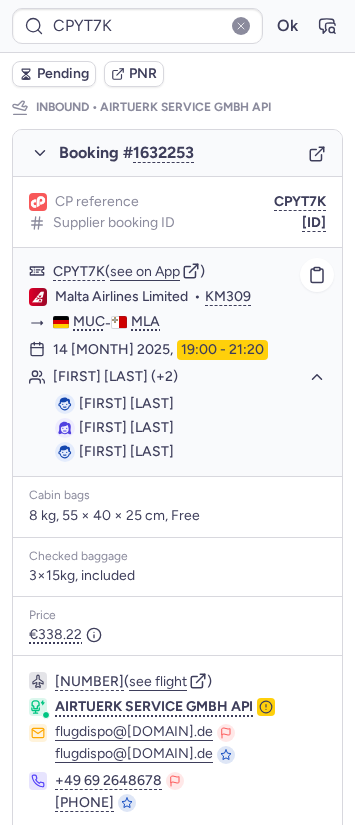 click on "Rafael PANTUSO" 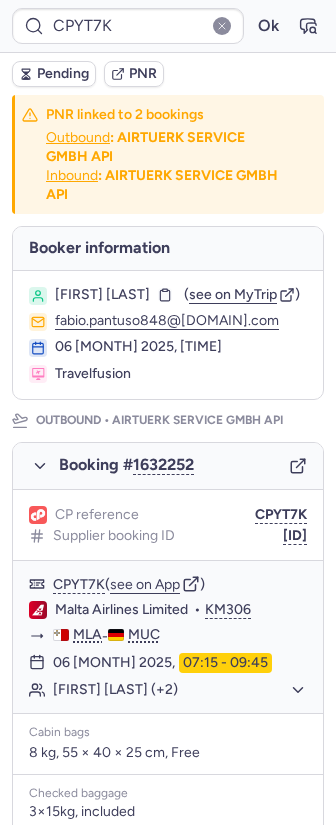 scroll, scrollTop: 0, scrollLeft: 0, axis: both 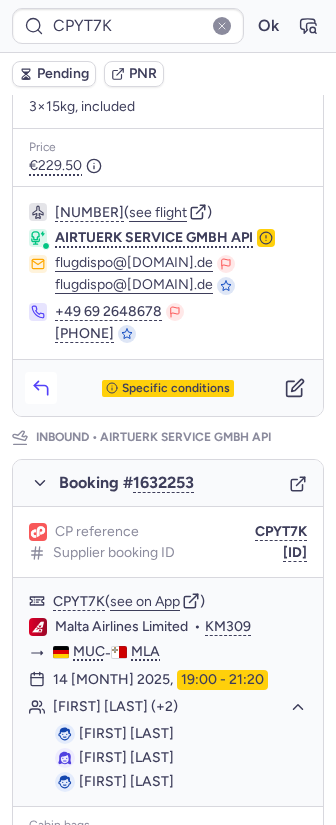click at bounding box center [41, 388] 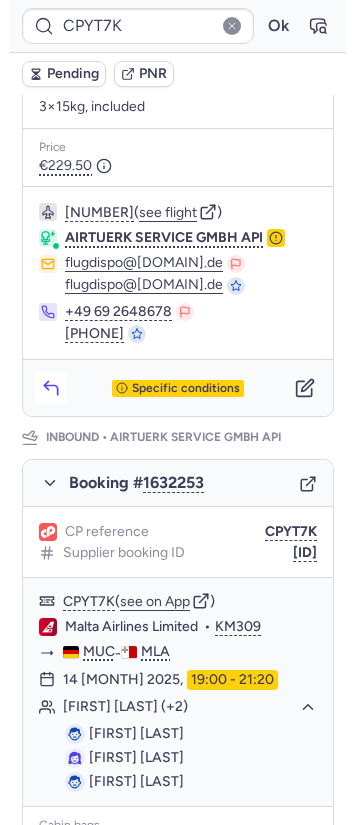 scroll, scrollTop: 681, scrollLeft: 0, axis: vertical 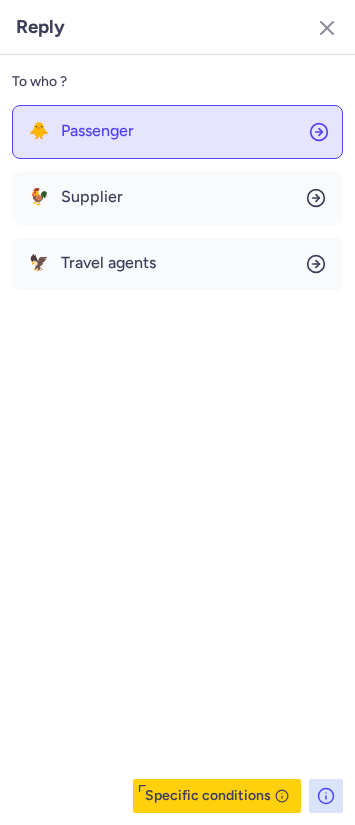 click on "🐥 Passenger" 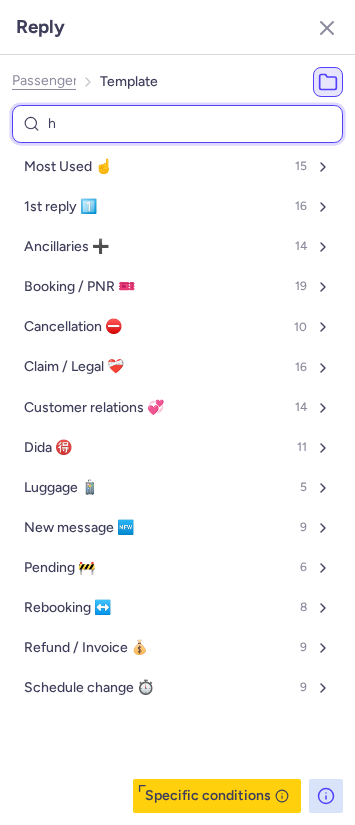 type on "ho" 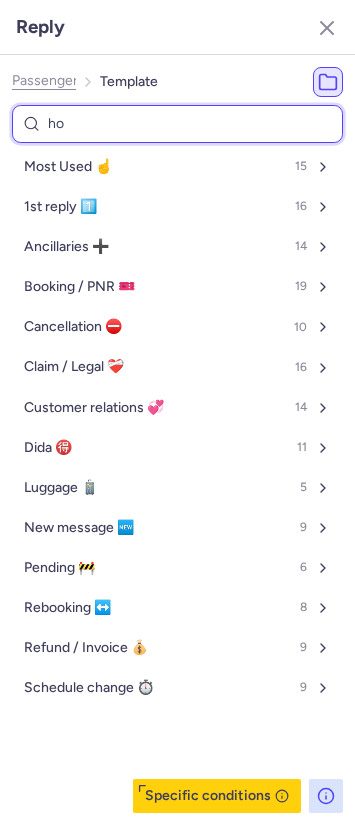 select on "en" 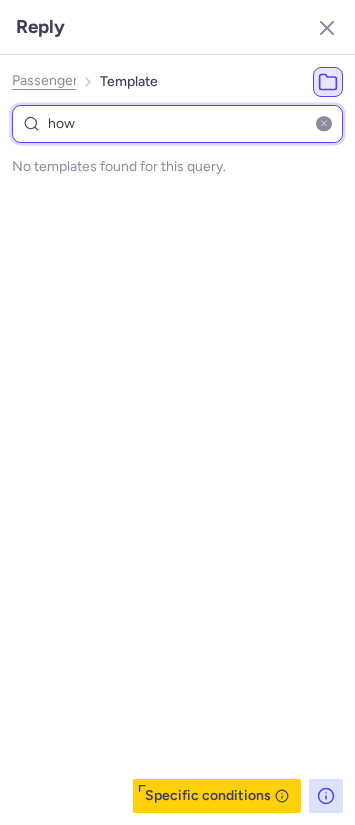 type on "ho" 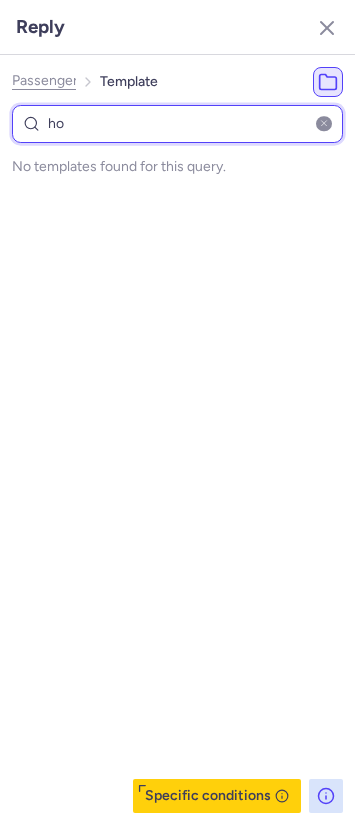 select on "en" 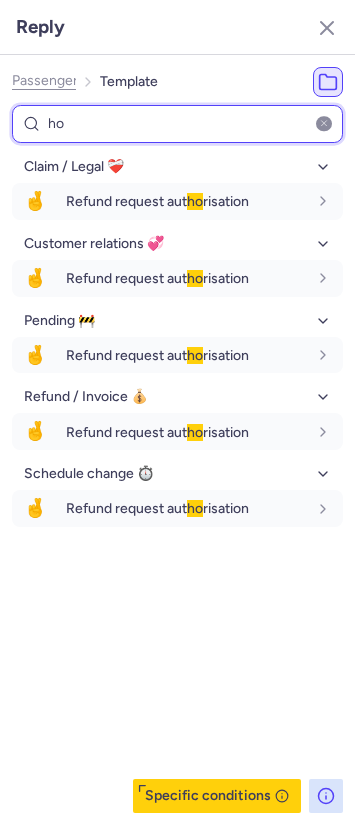 type on "h" 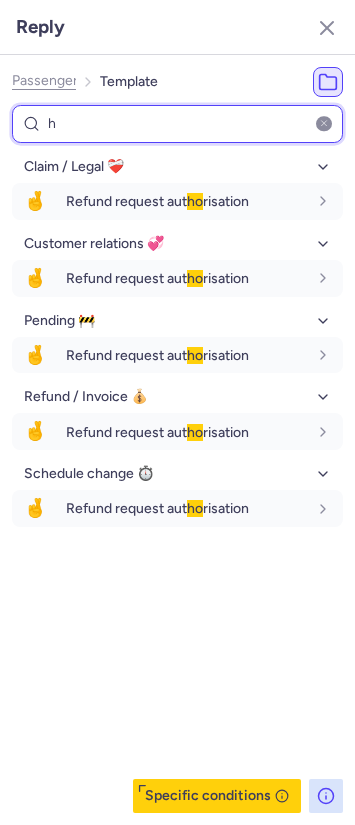 type 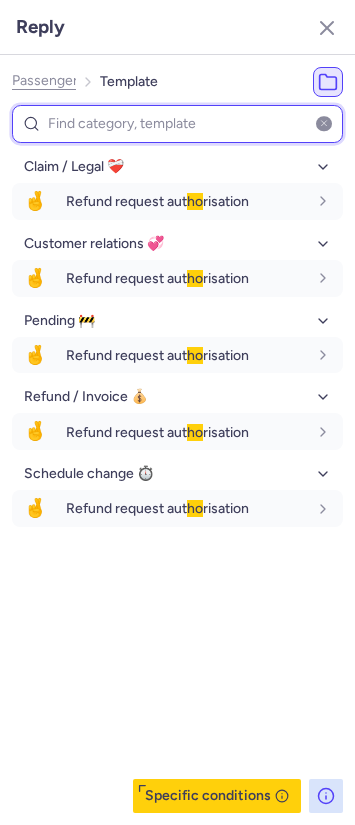 select on "en" 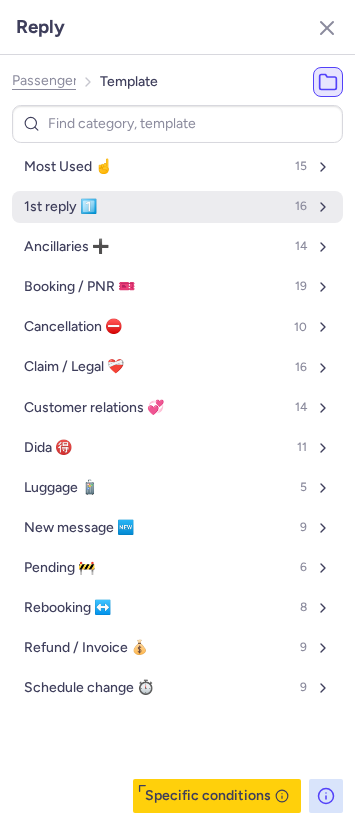 click on "1st reply 1️⃣ 16" at bounding box center (177, 207) 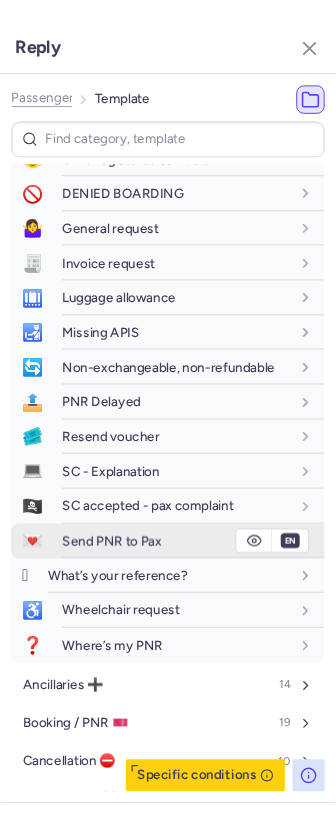 scroll, scrollTop: 0, scrollLeft: 0, axis: both 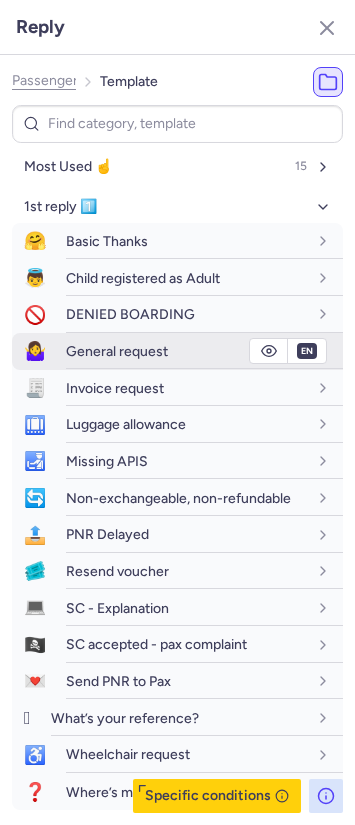 click on "General request" at bounding box center [117, 351] 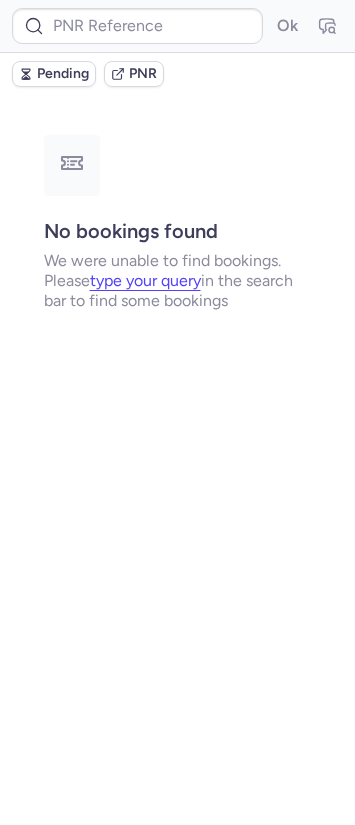 scroll, scrollTop: 0, scrollLeft: 0, axis: both 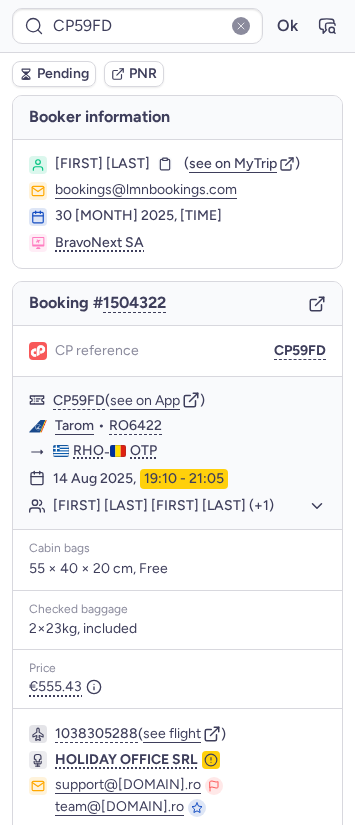 type on "DT1754135876996915" 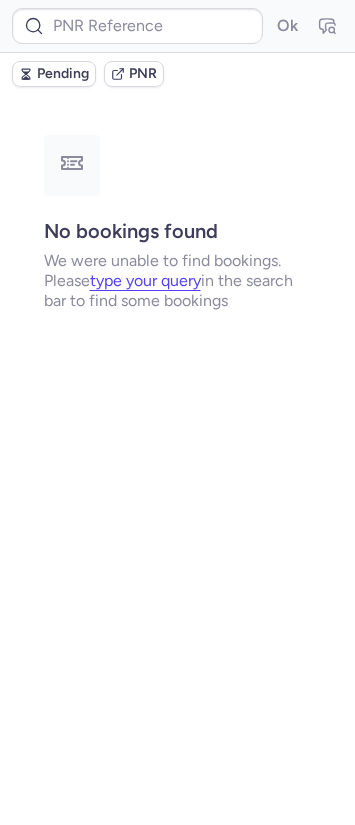 type on "CPYT7K" 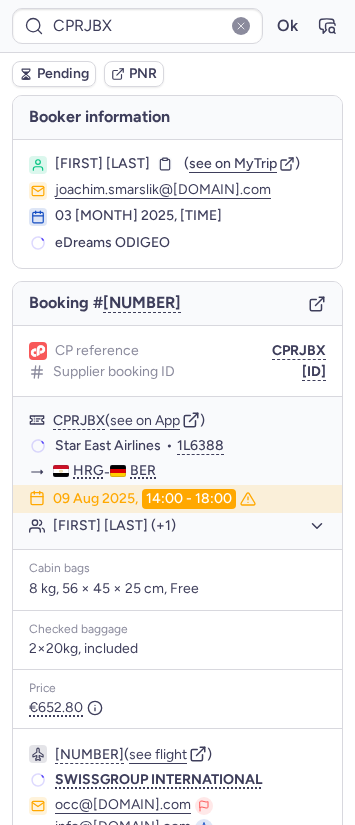 type on "CPC2LS" 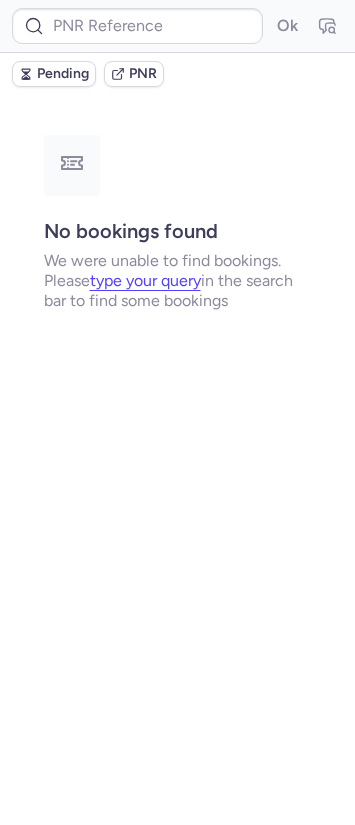 type on "CPFXVW" 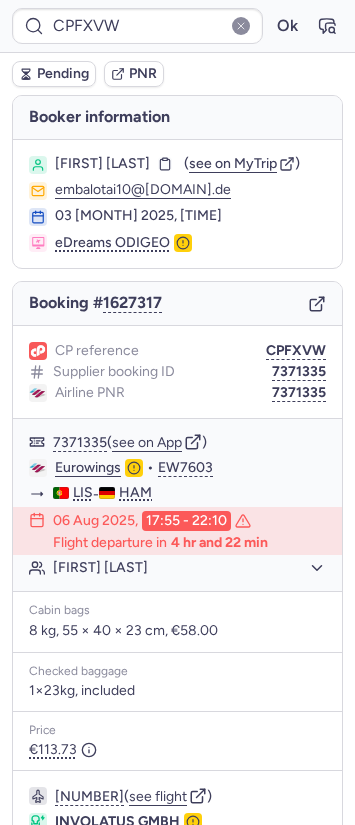 type 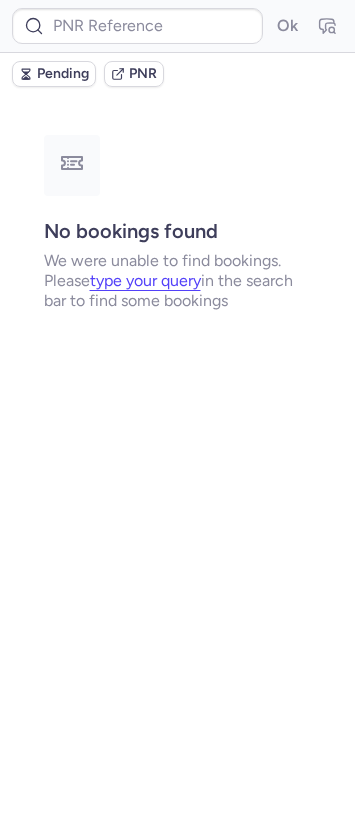 scroll, scrollTop: 0, scrollLeft: 0, axis: both 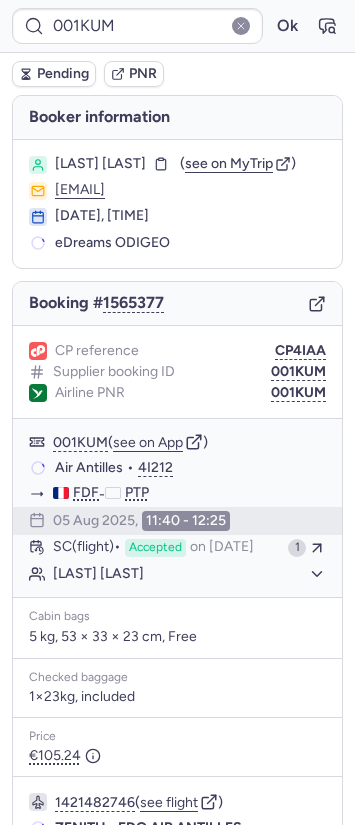 type 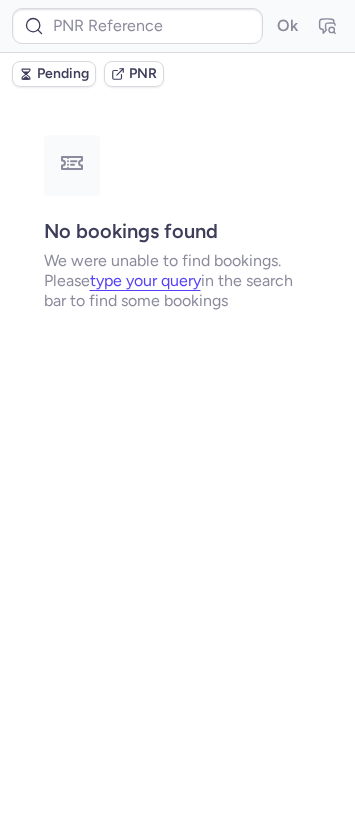 scroll, scrollTop: 0, scrollLeft: 0, axis: both 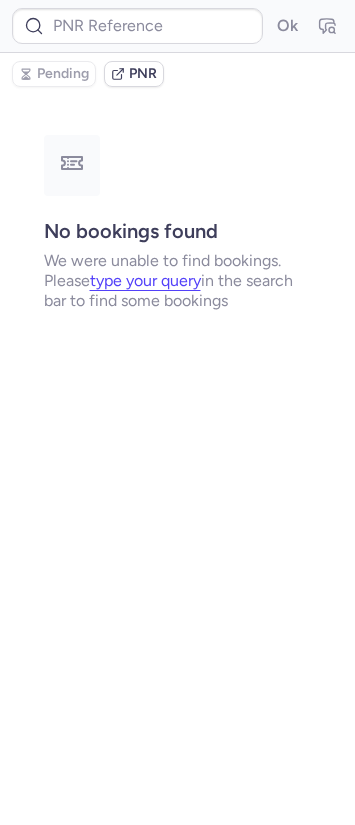 type on "[PHONE]" 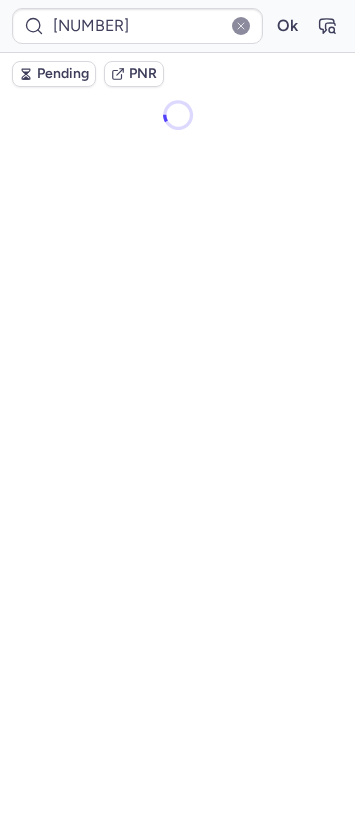 scroll, scrollTop: 0, scrollLeft: 0, axis: both 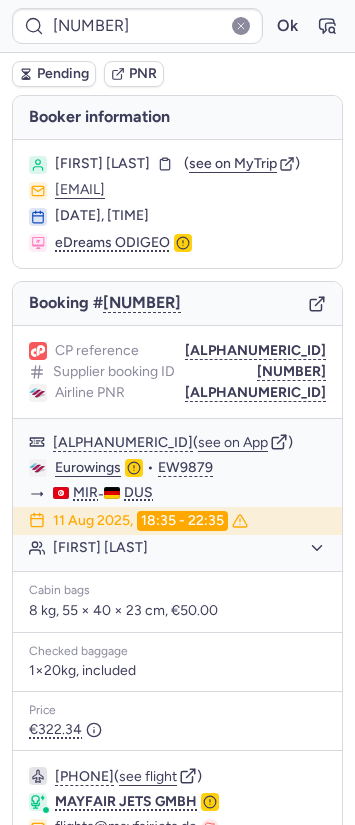 type 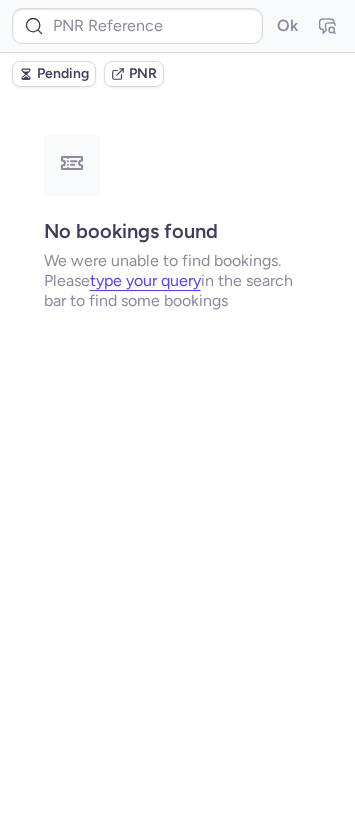 scroll, scrollTop: 0, scrollLeft: 0, axis: both 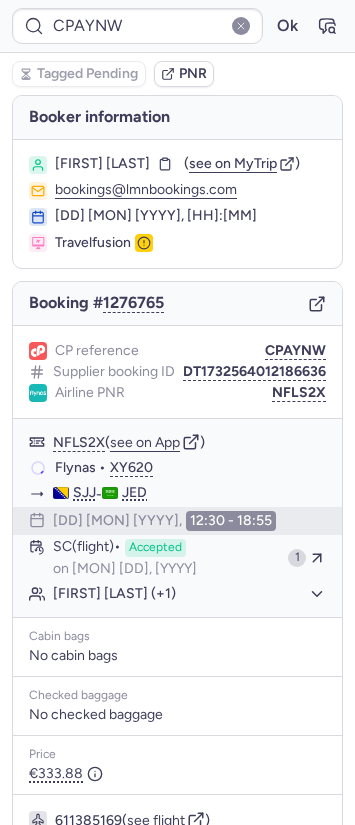 type on "7374178" 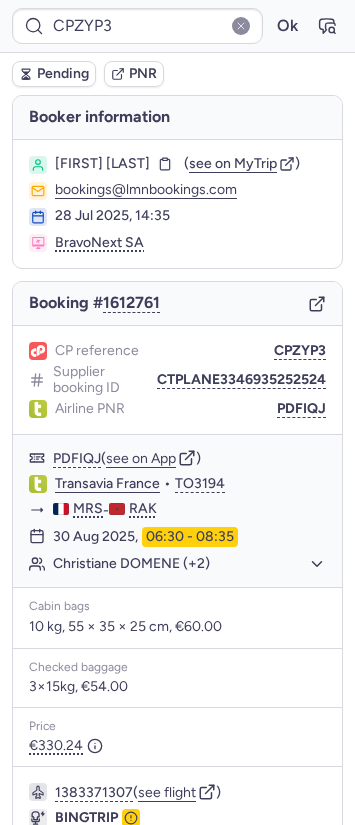 type on "CP4HH9" 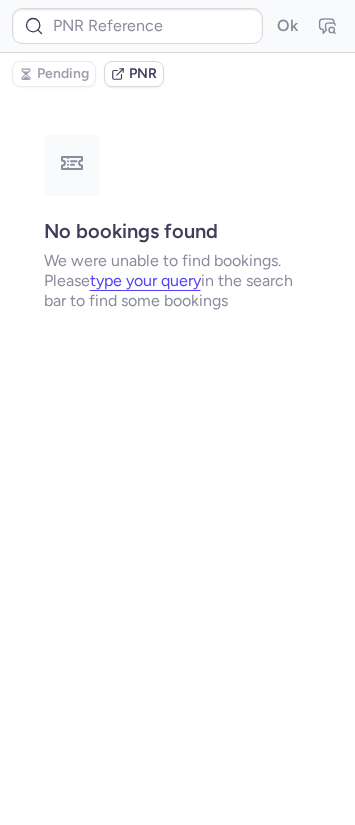 type on "CPYT7K" 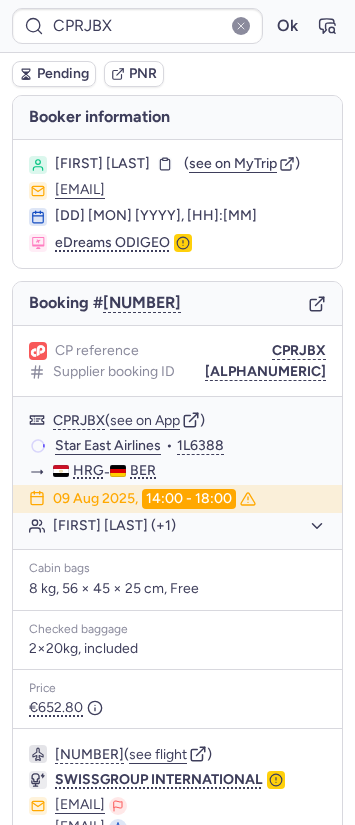 type on "CPC2LS" 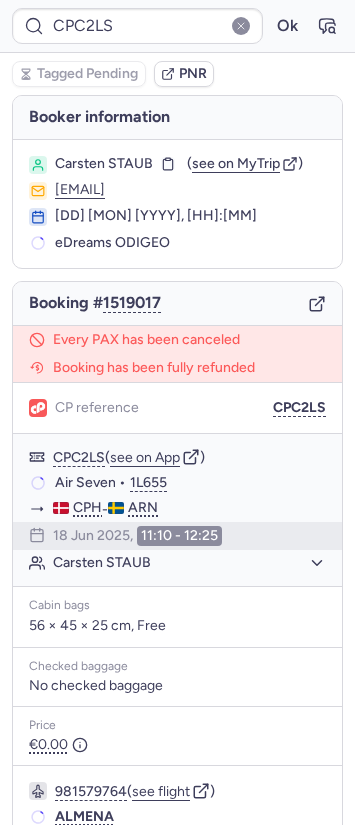 type 